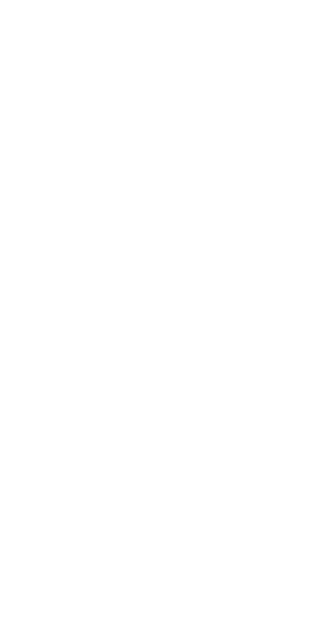 scroll, scrollTop: 0, scrollLeft: 0, axis: both 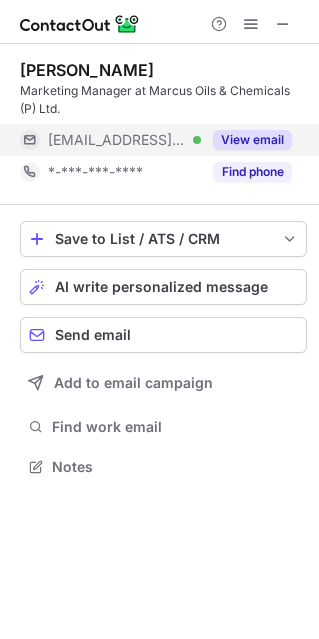 click on "View email" at bounding box center (252, 140) 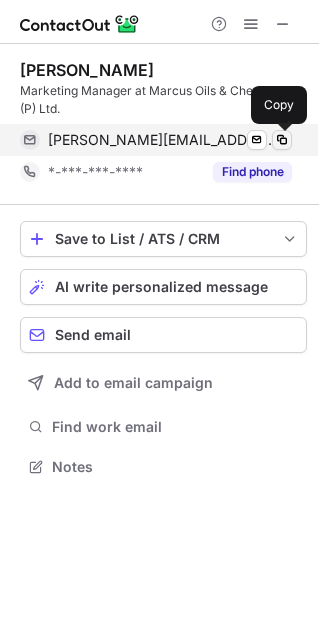 click at bounding box center [282, 140] 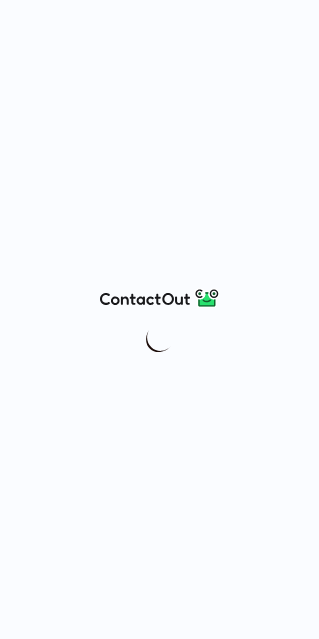 scroll, scrollTop: 0, scrollLeft: 0, axis: both 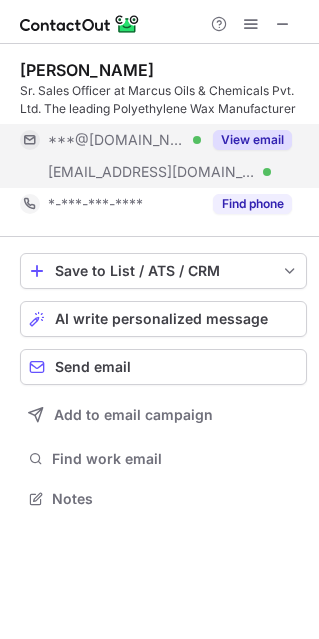 click on "View email" at bounding box center (252, 140) 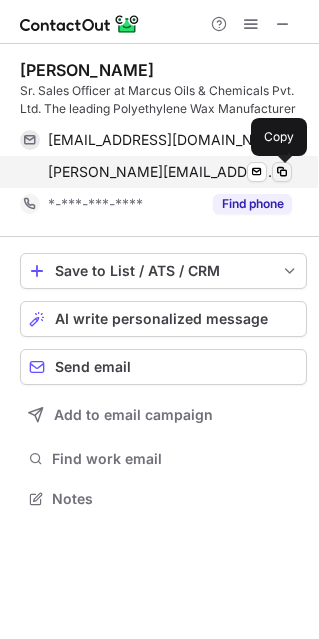 click at bounding box center [282, 172] 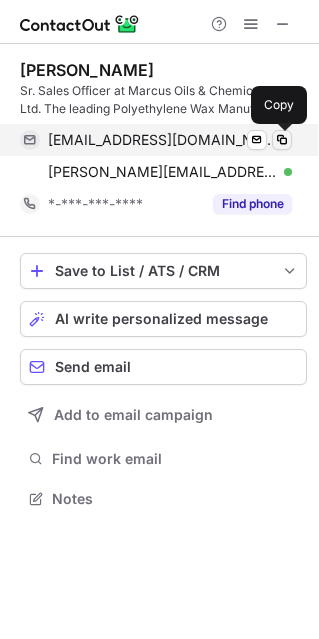 click at bounding box center (282, 140) 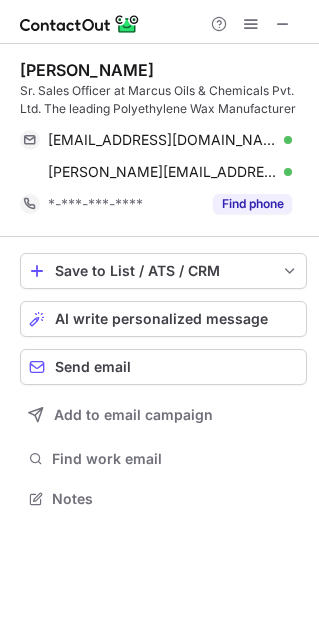 drag, startPoint x: 157, startPoint y: 66, endPoint x: 34, endPoint y: 70, distance: 123.065025 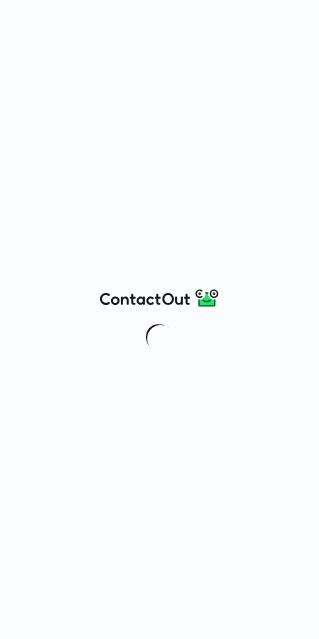 scroll, scrollTop: 0, scrollLeft: 0, axis: both 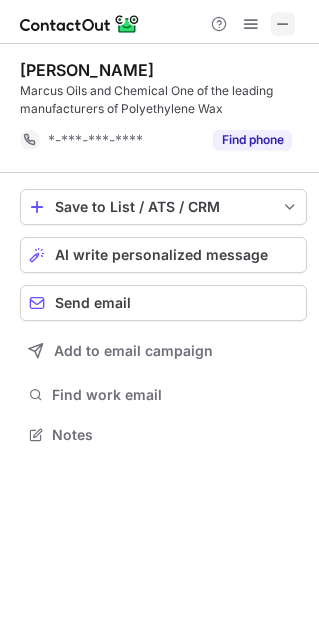 click at bounding box center (283, 24) 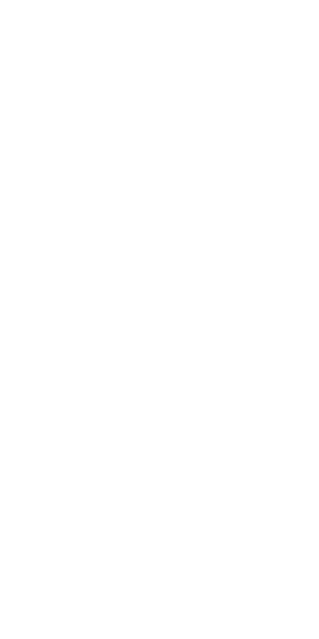 scroll, scrollTop: 0, scrollLeft: 0, axis: both 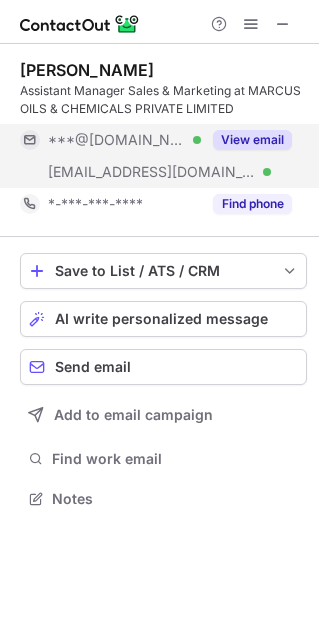 click on "View email" at bounding box center (252, 140) 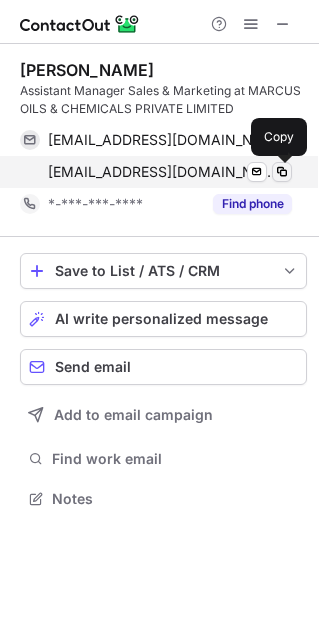 click at bounding box center (282, 172) 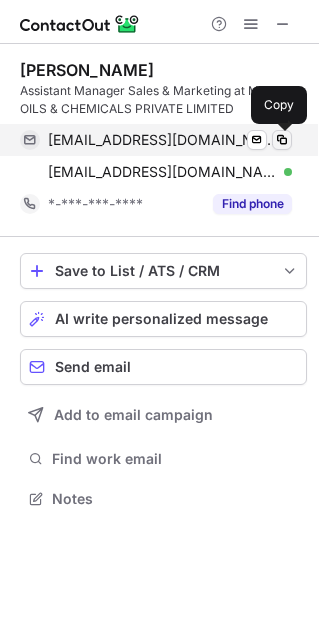 click at bounding box center (282, 140) 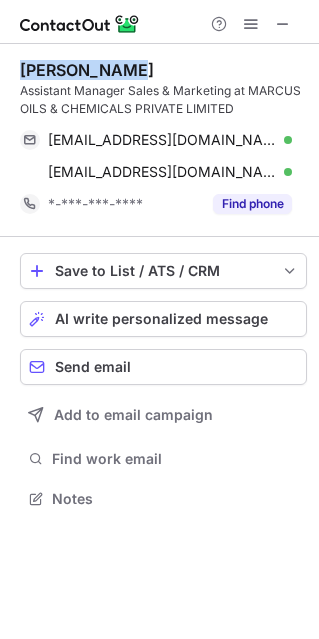 drag, startPoint x: 53, startPoint y: 66, endPoint x: 12, endPoint y: 67, distance: 41.01219 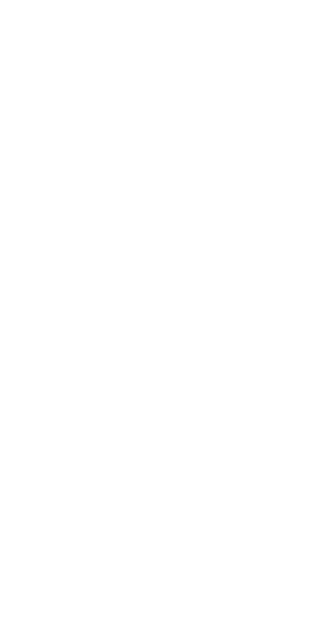 scroll, scrollTop: 0, scrollLeft: 0, axis: both 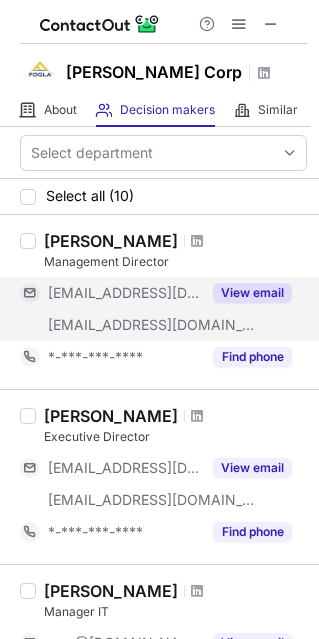 click on "View email" at bounding box center [252, 293] 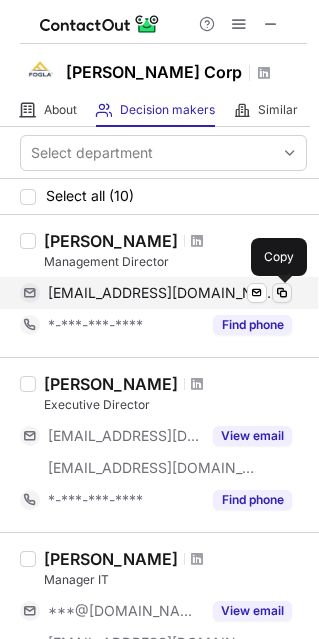 click at bounding box center [282, 293] 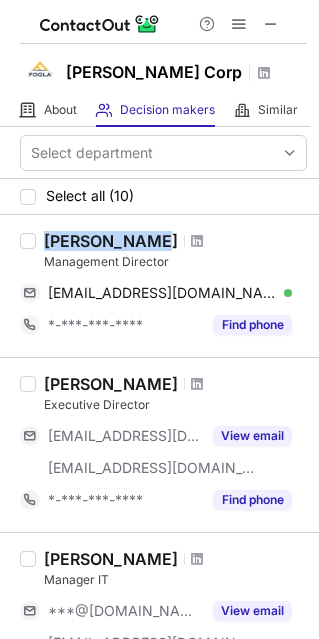 drag, startPoint x: 42, startPoint y: 241, endPoint x: 150, endPoint y: 241, distance: 108 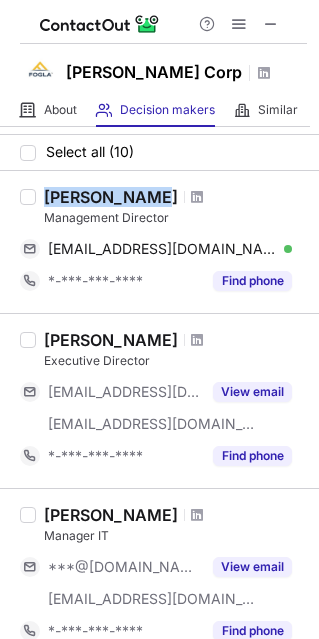 scroll, scrollTop: 100, scrollLeft: 0, axis: vertical 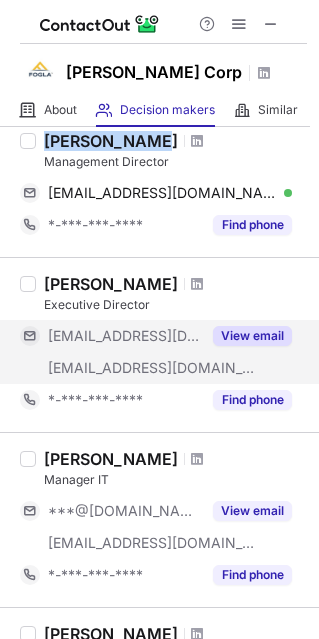 click on "View email" at bounding box center (252, 336) 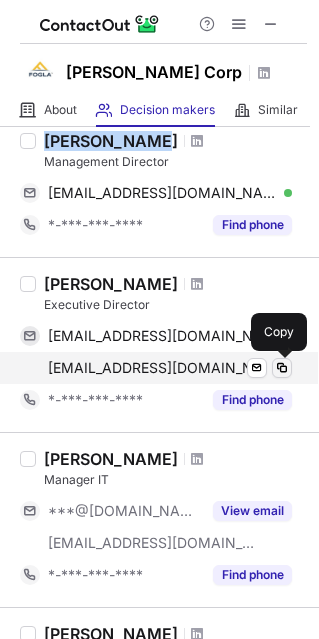 click at bounding box center [282, 368] 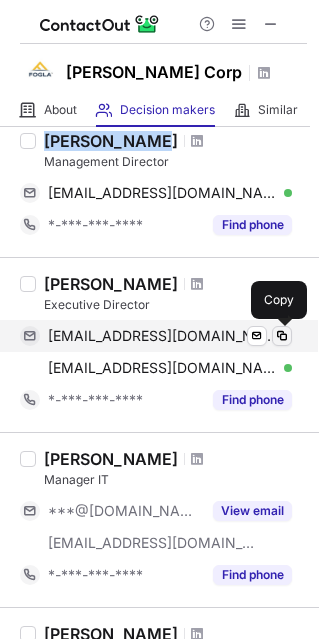 click at bounding box center (282, 336) 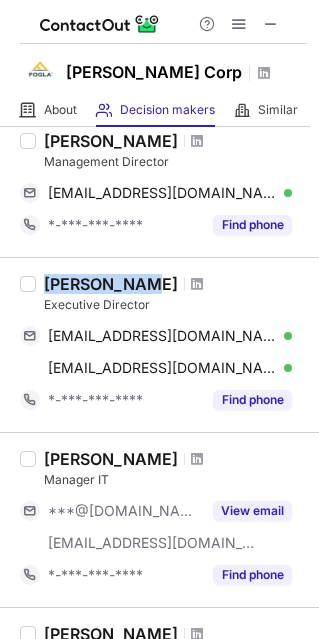 drag, startPoint x: 42, startPoint y: 282, endPoint x: 125, endPoint y: 282, distance: 83 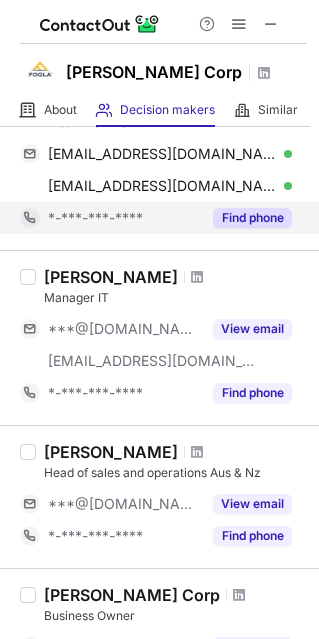 scroll, scrollTop: 300, scrollLeft: 0, axis: vertical 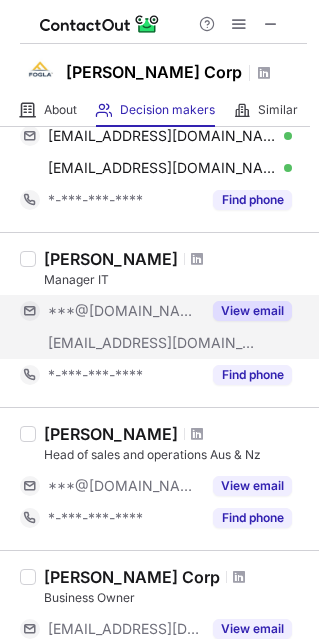 click on "View email" at bounding box center (252, 311) 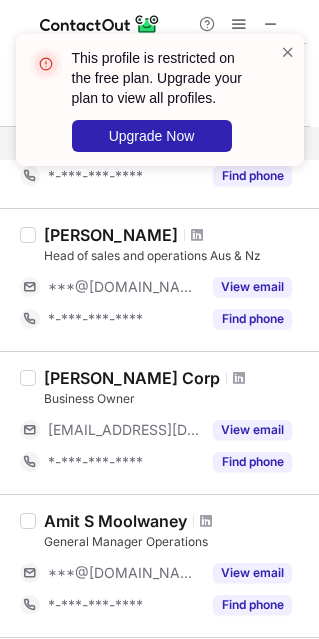 scroll, scrollTop: 500, scrollLeft: 0, axis: vertical 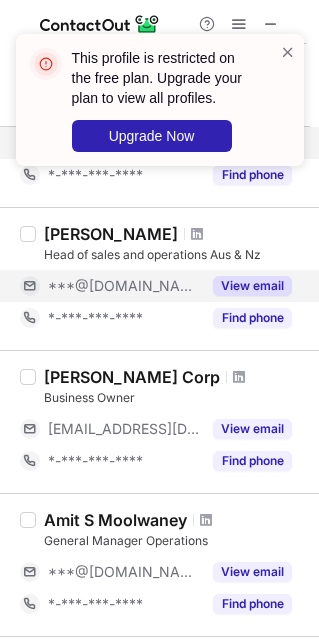 click on "View email" at bounding box center [252, 286] 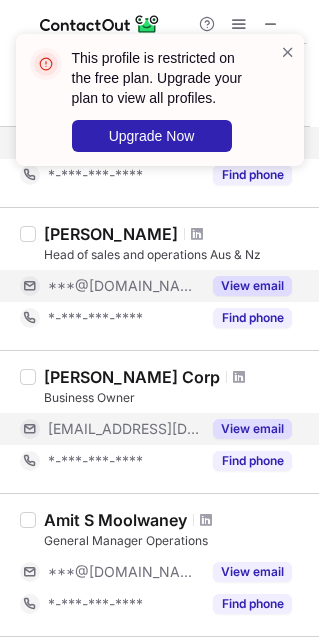 click on "View email" at bounding box center (252, 429) 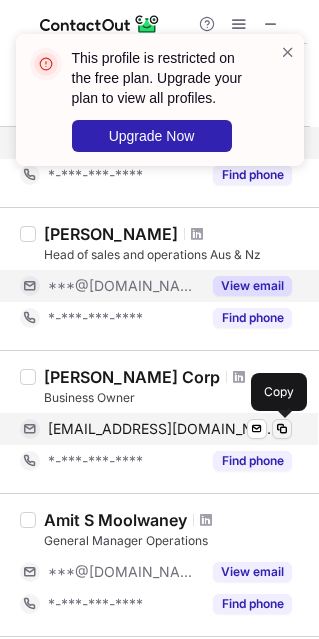 click at bounding box center (282, 429) 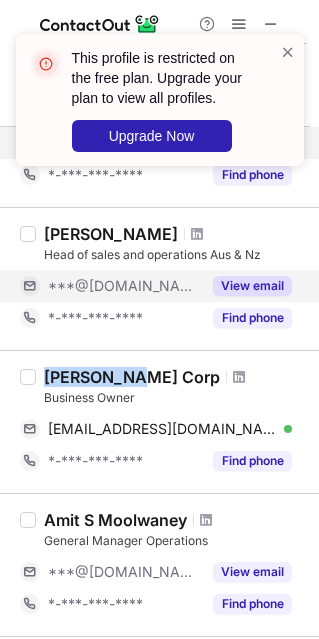 drag, startPoint x: 43, startPoint y: 376, endPoint x: 129, endPoint y: 373, distance: 86.05231 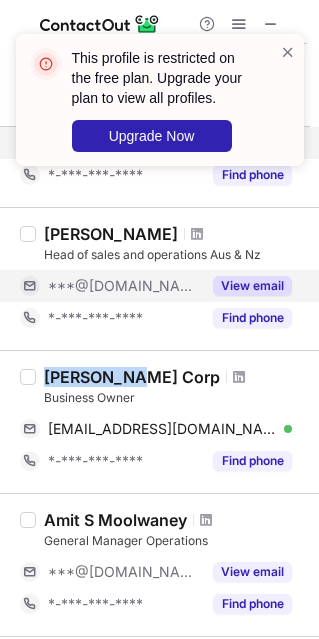 copy on "[PERSON_NAME] Corp" 